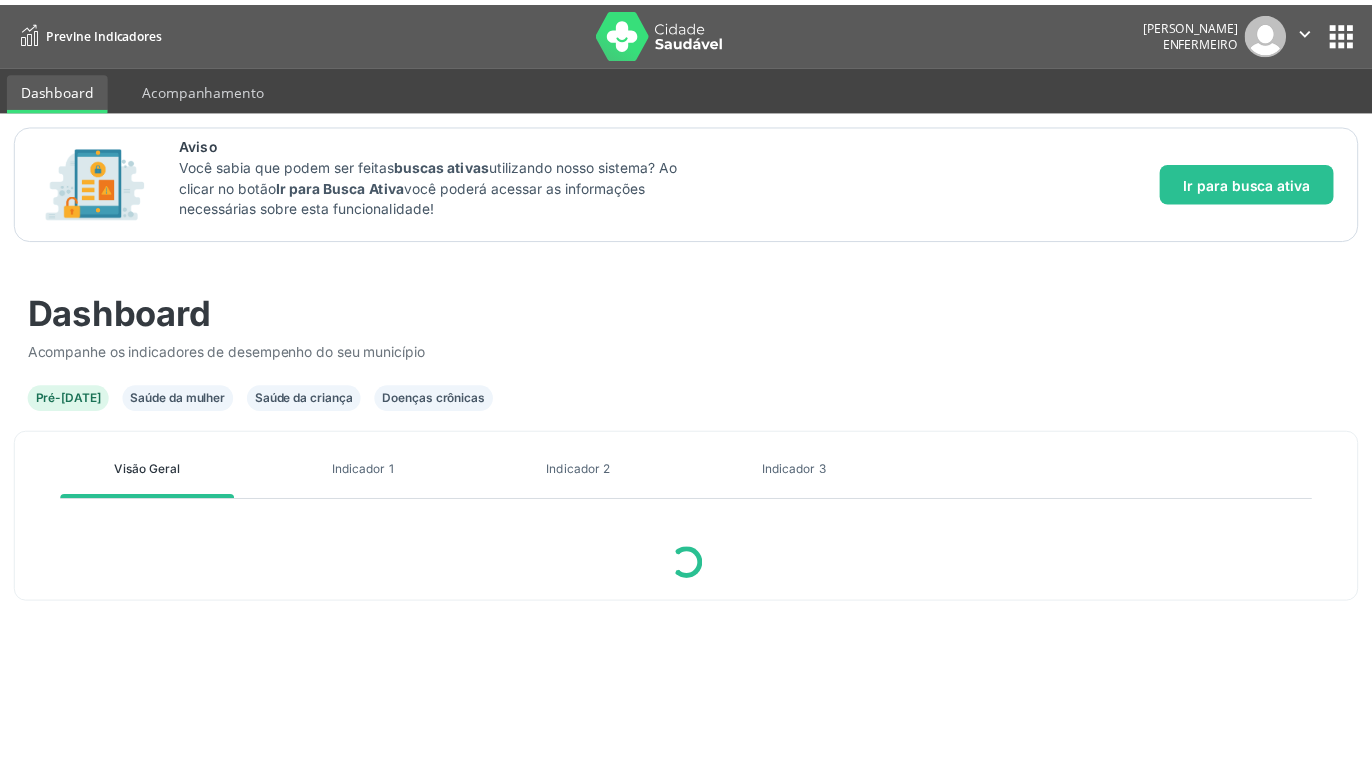 scroll, scrollTop: 0, scrollLeft: 0, axis: both 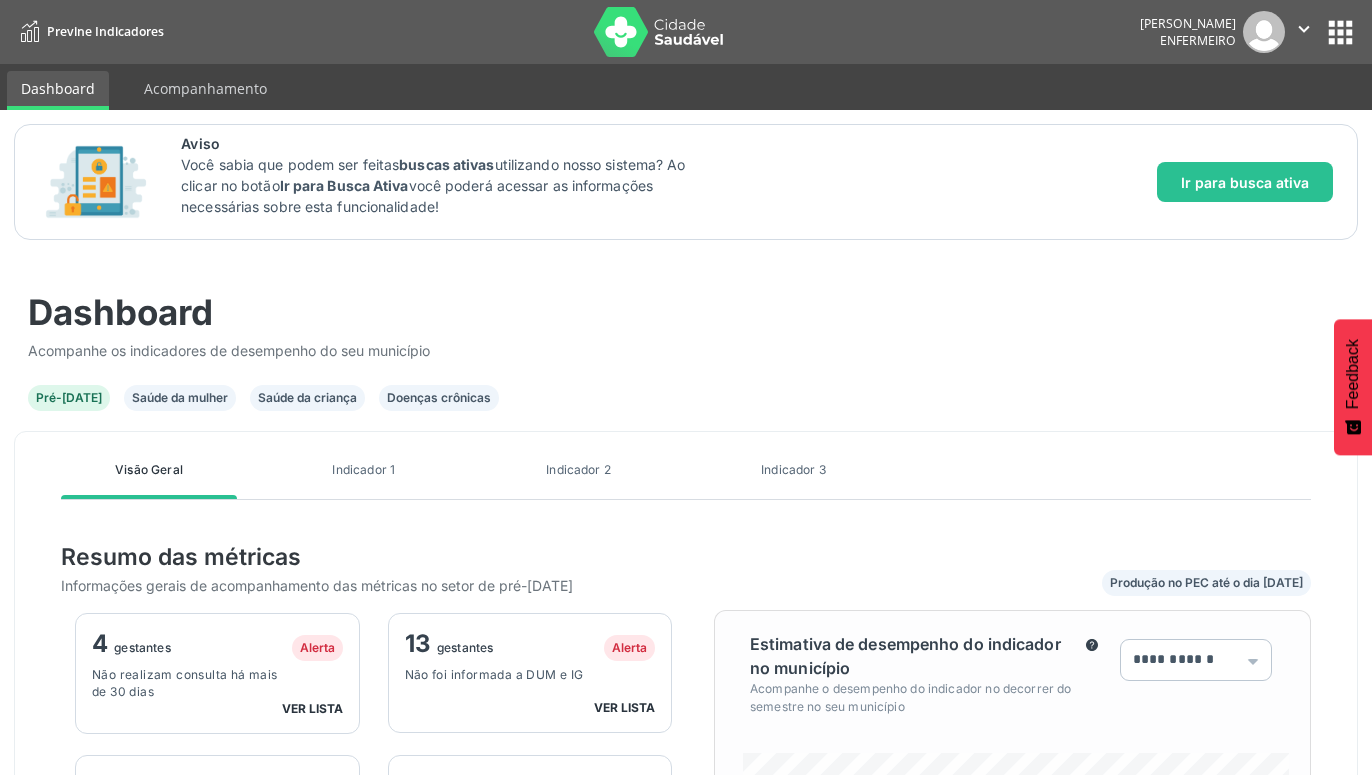 click on "Indicador 3" at bounding box center [793, 470] 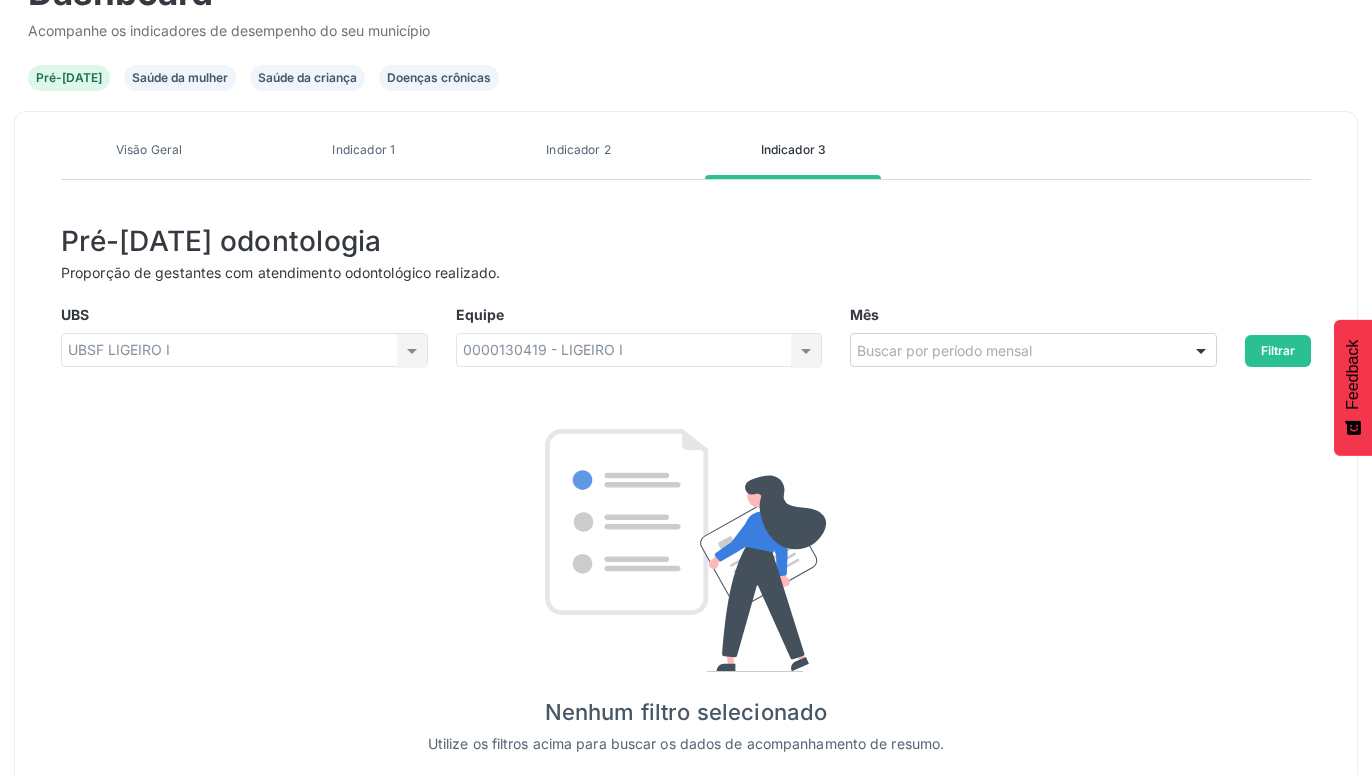 scroll, scrollTop: 336, scrollLeft: 0, axis: vertical 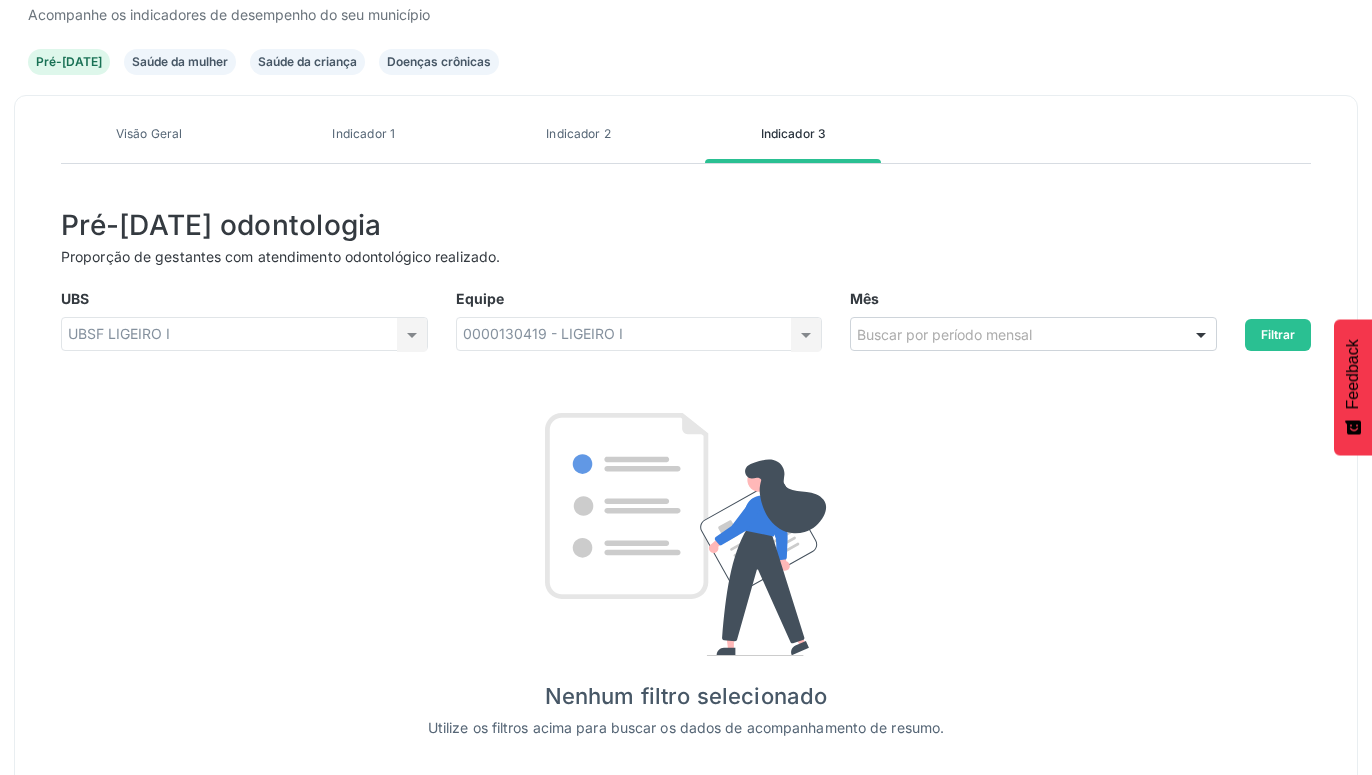 drag, startPoint x: 1225, startPoint y: 337, endPoint x: 1196, endPoint y: 337, distance: 29 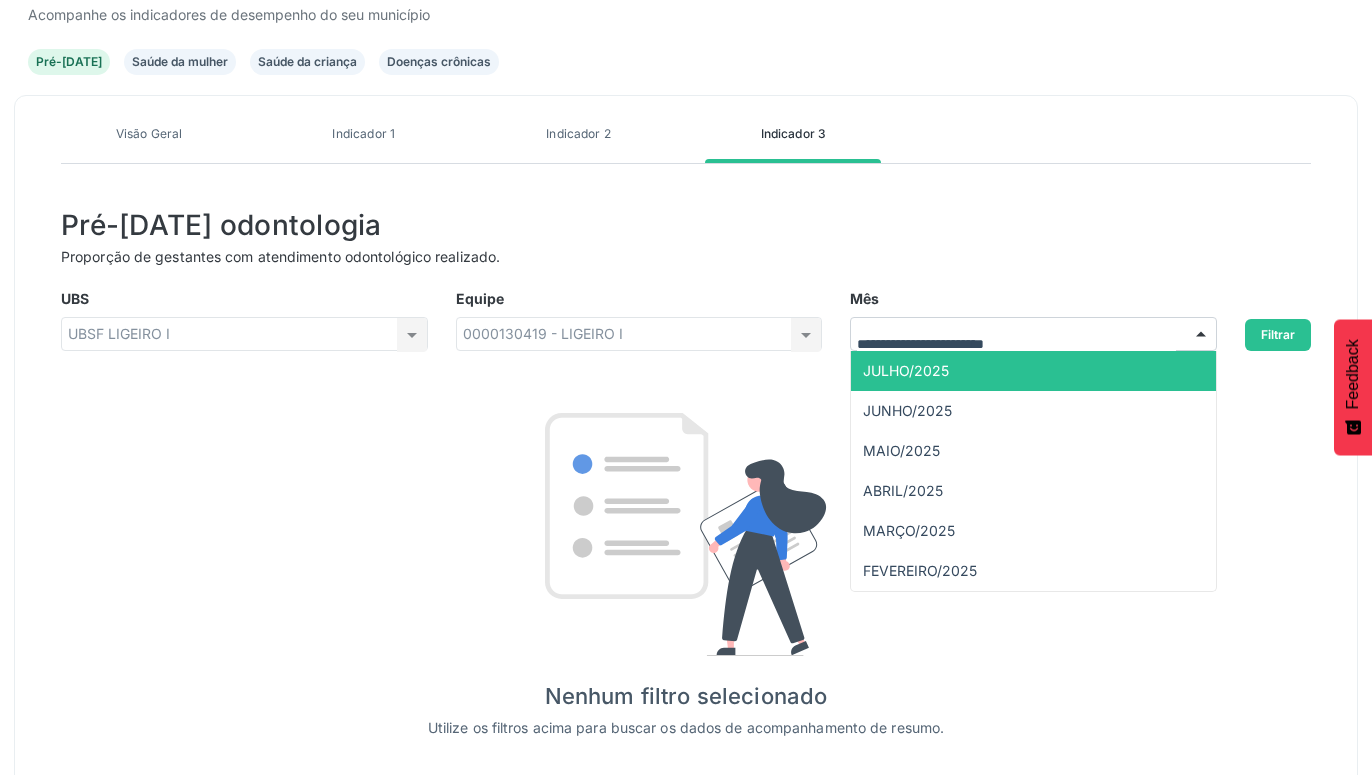 click on "JULHO/2025" at bounding box center (1033, 371) 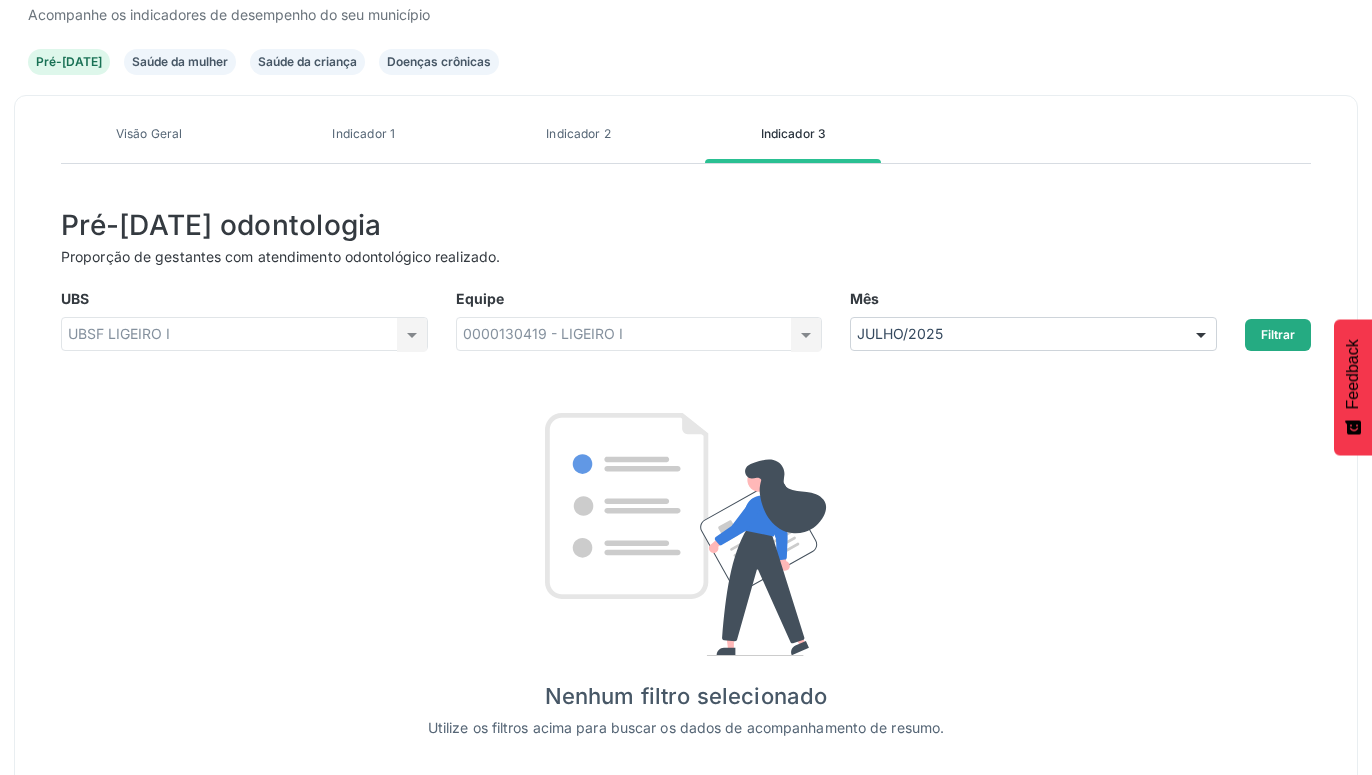 click on "Filtrar" at bounding box center (1278, 335) 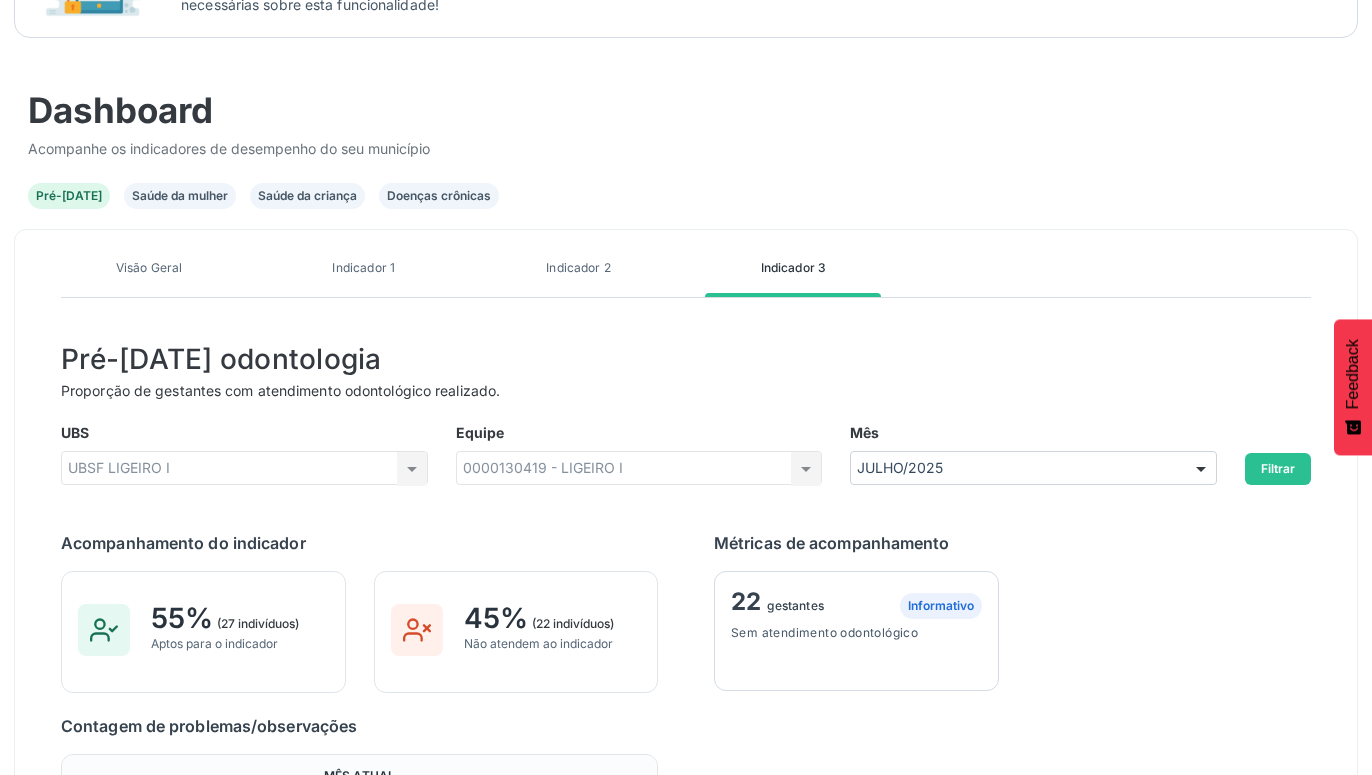 scroll, scrollTop: 338, scrollLeft: 0, axis: vertical 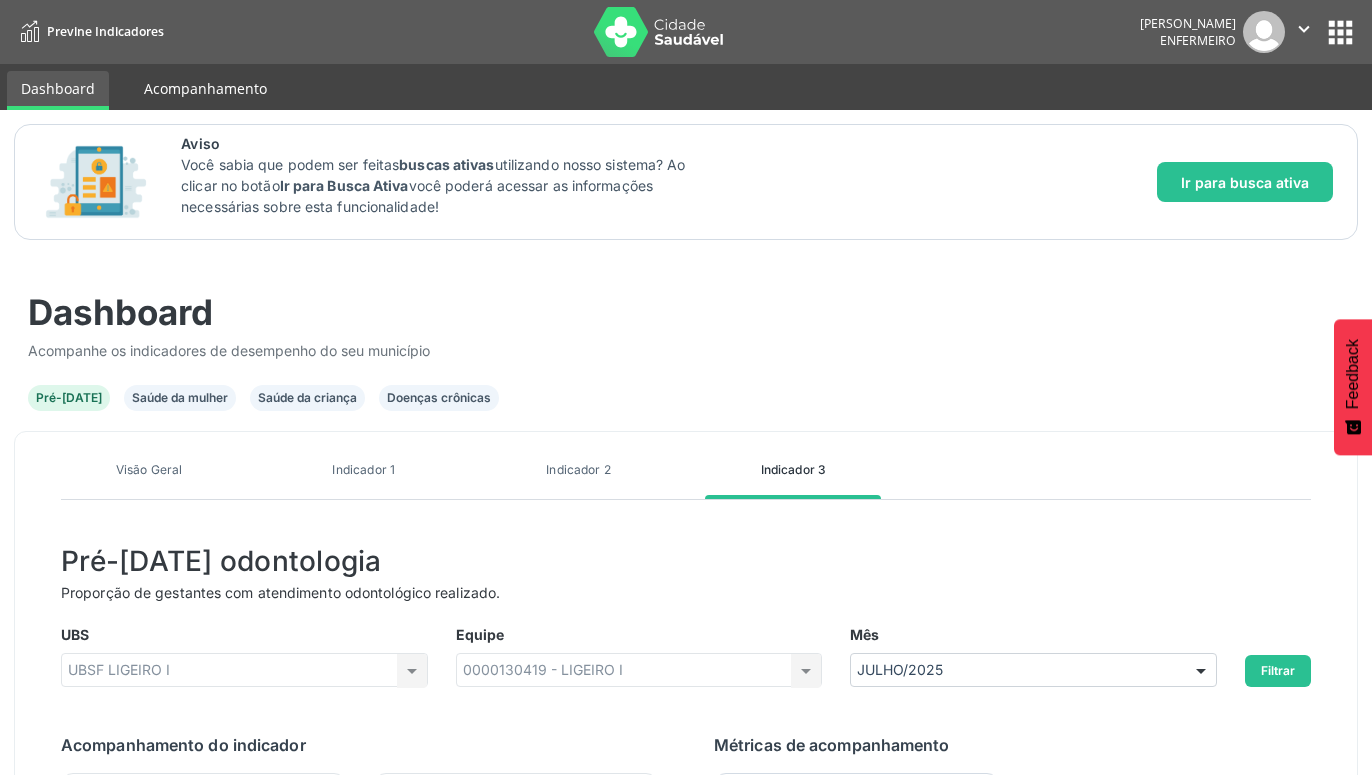 click on "Acompanhamento" at bounding box center [205, 88] 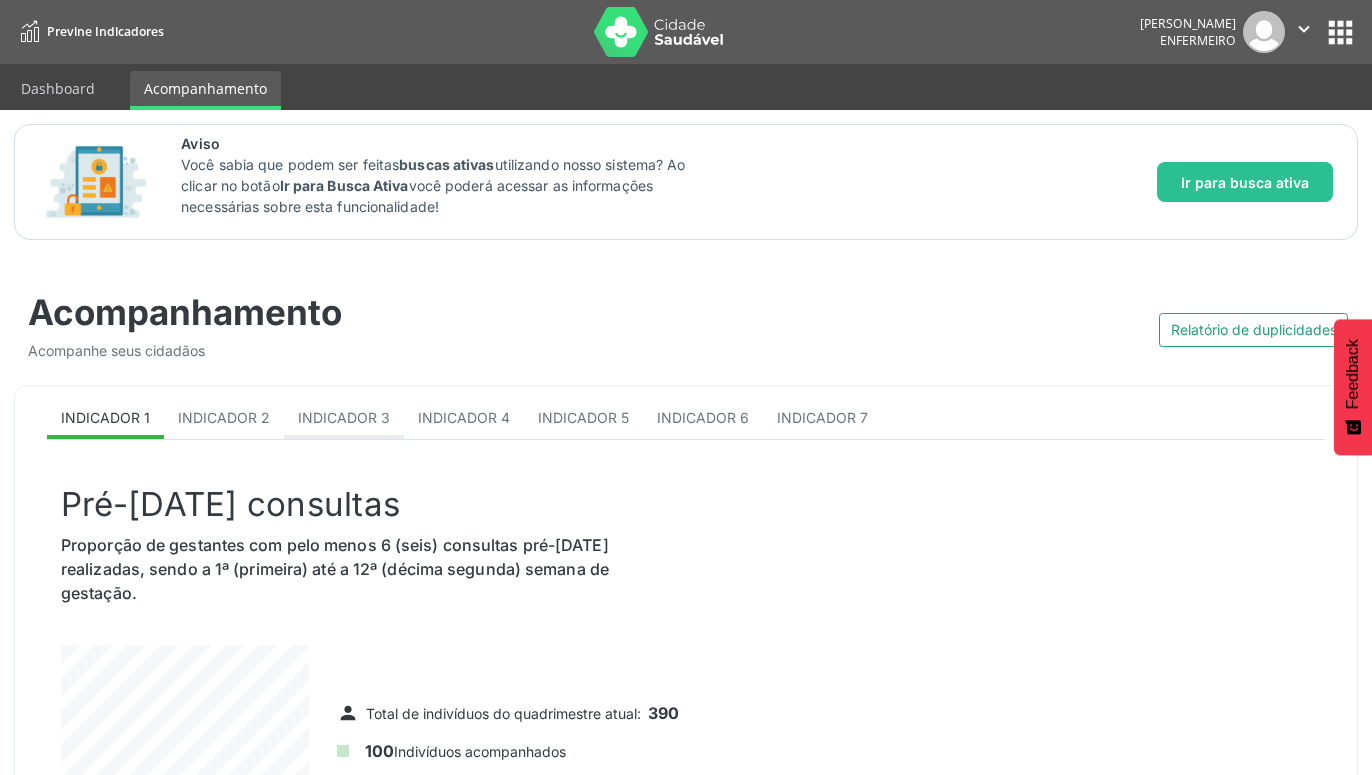 click on "Indicador 3" at bounding box center [344, 417] 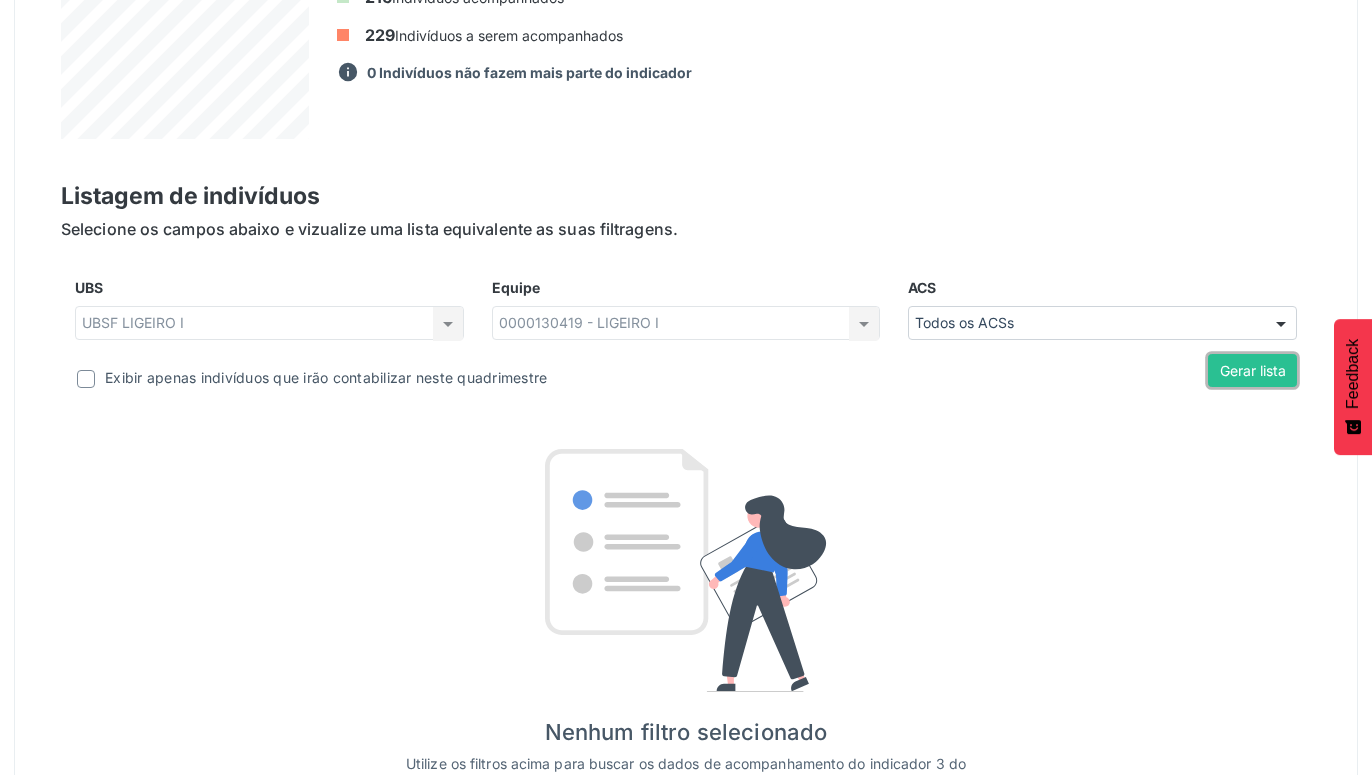 click on "Gerar lista" at bounding box center [1252, 371] 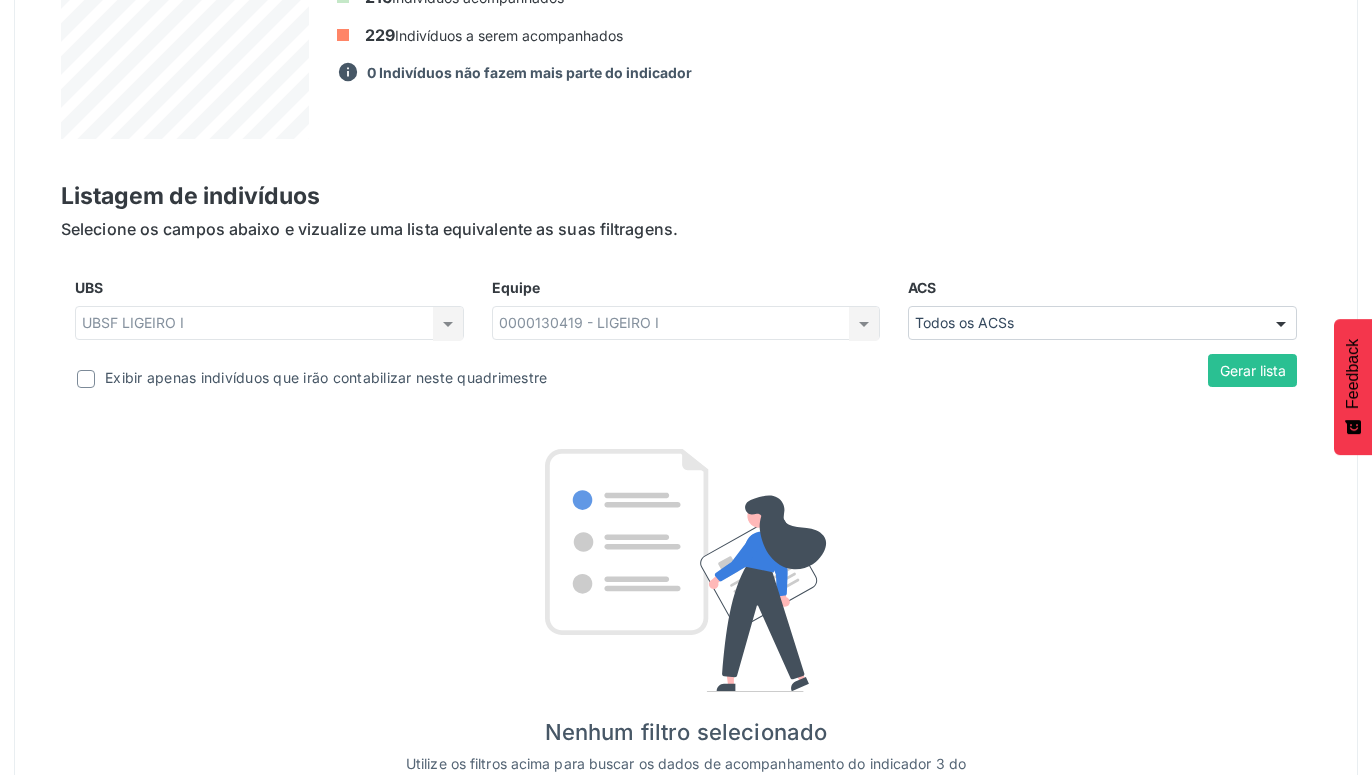 scroll, scrollTop: 445, scrollLeft: 0, axis: vertical 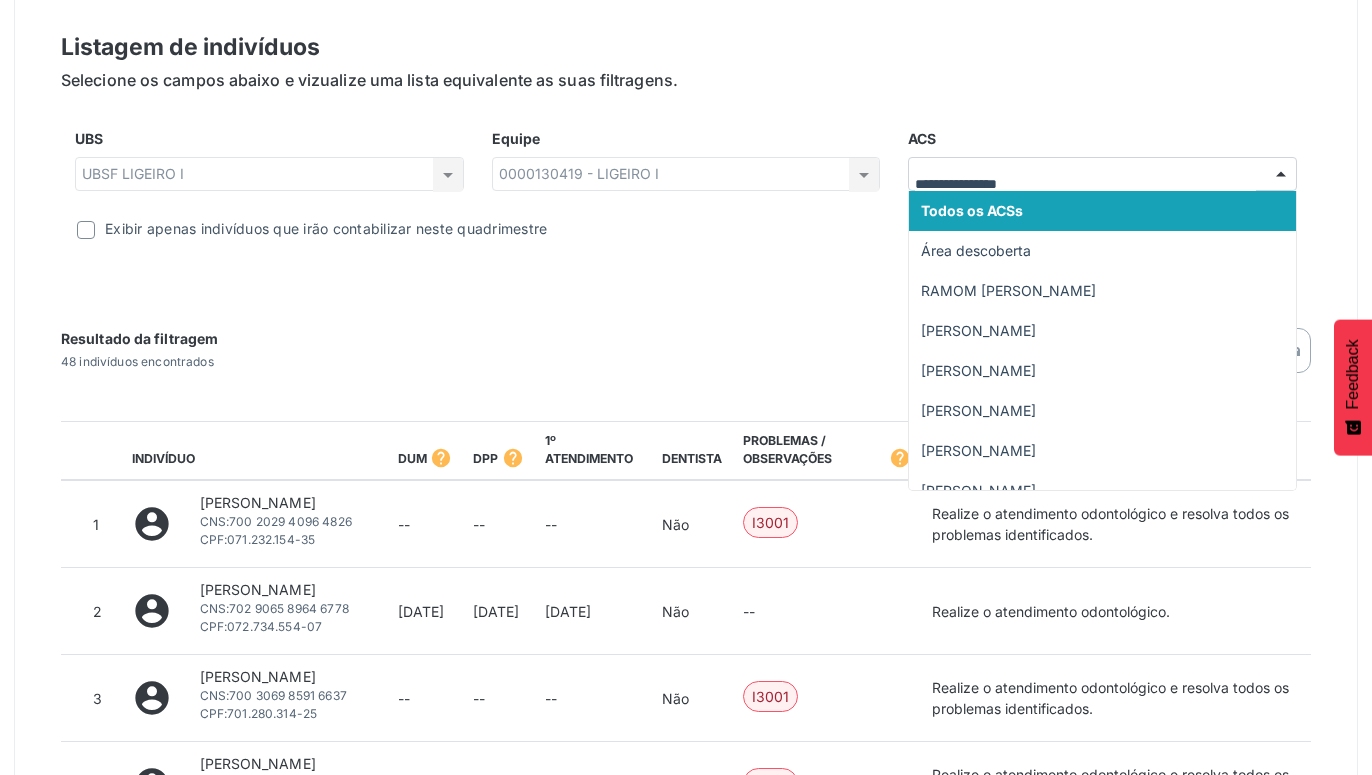click at bounding box center [1281, 175] 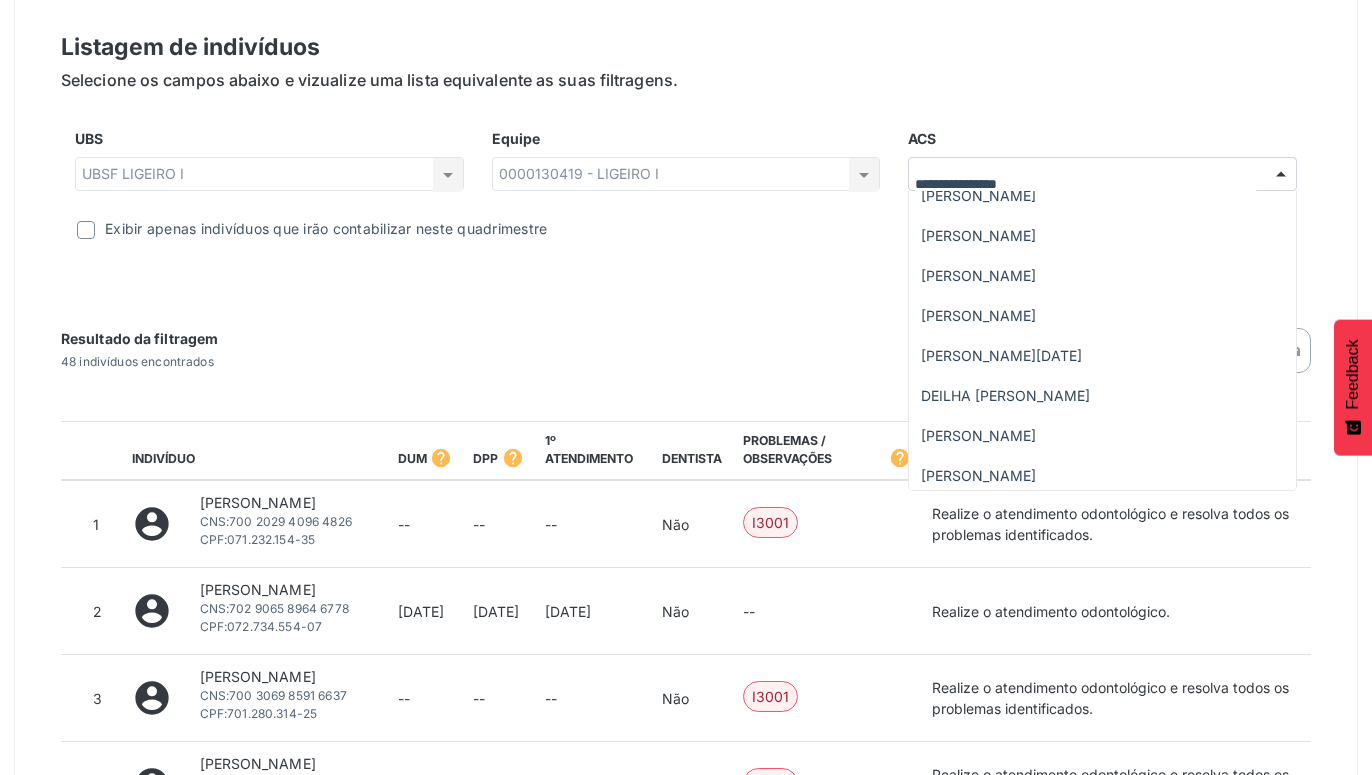 scroll, scrollTop: 249, scrollLeft: 0, axis: vertical 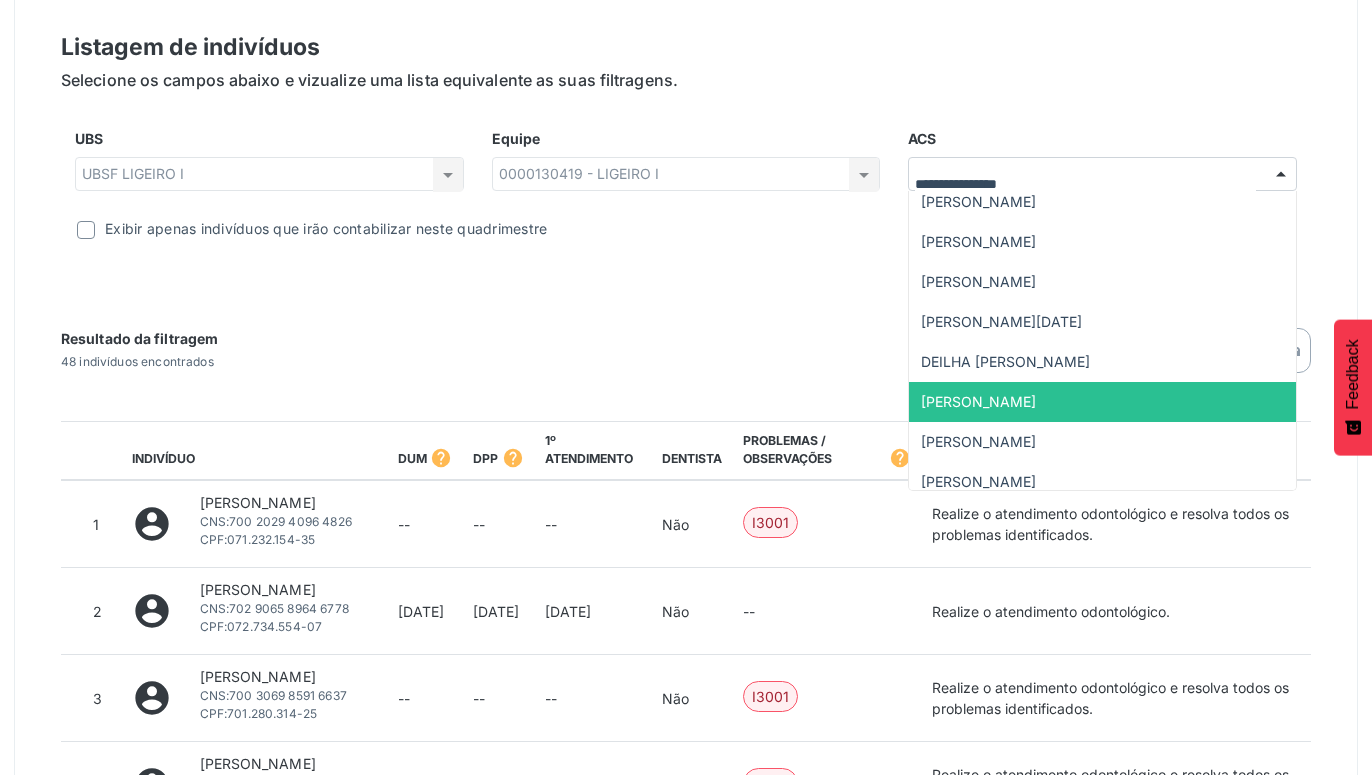 click on "JONATHAN SOUZA DE LUCENA" at bounding box center [1102, 402] 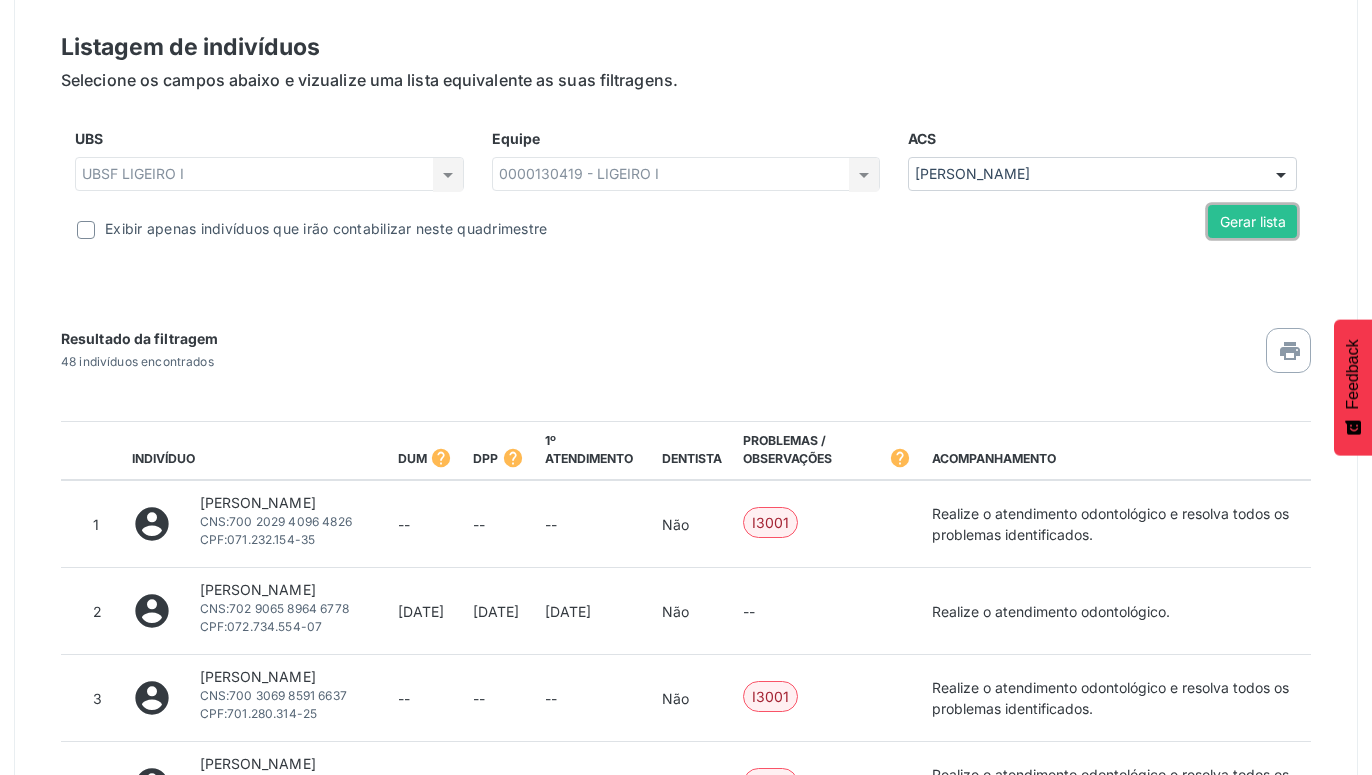 click on "Gerar lista" at bounding box center (1252, 222) 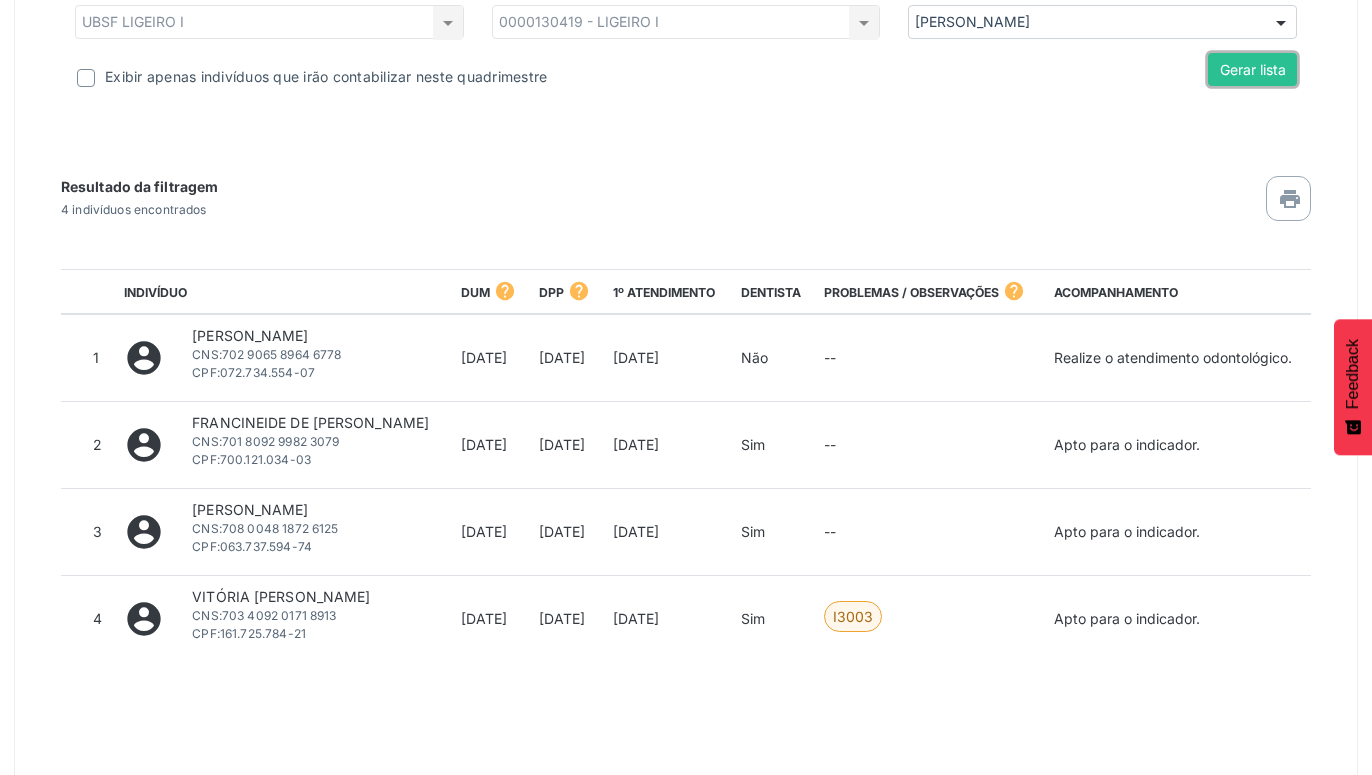 scroll, scrollTop: 1009, scrollLeft: 0, axis: vertical 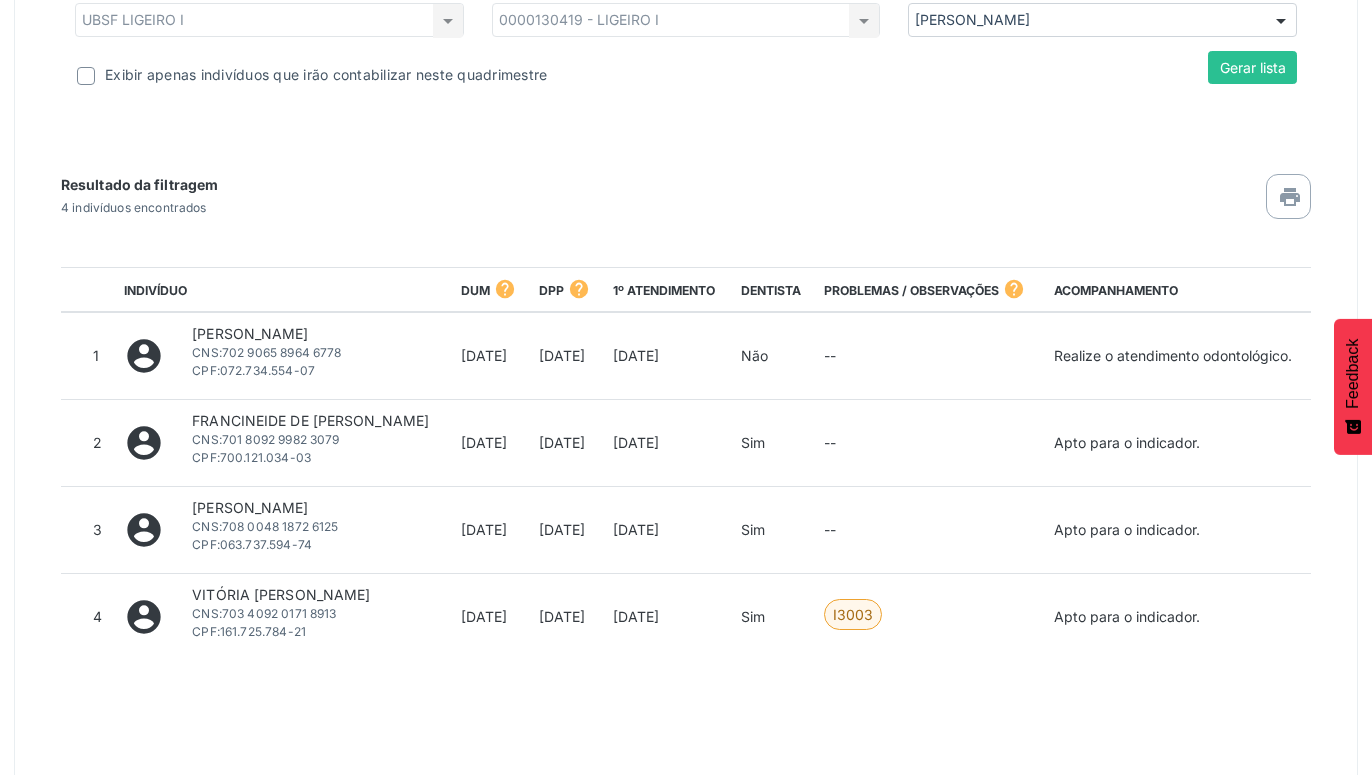 click at bounding box center (1281, 21) 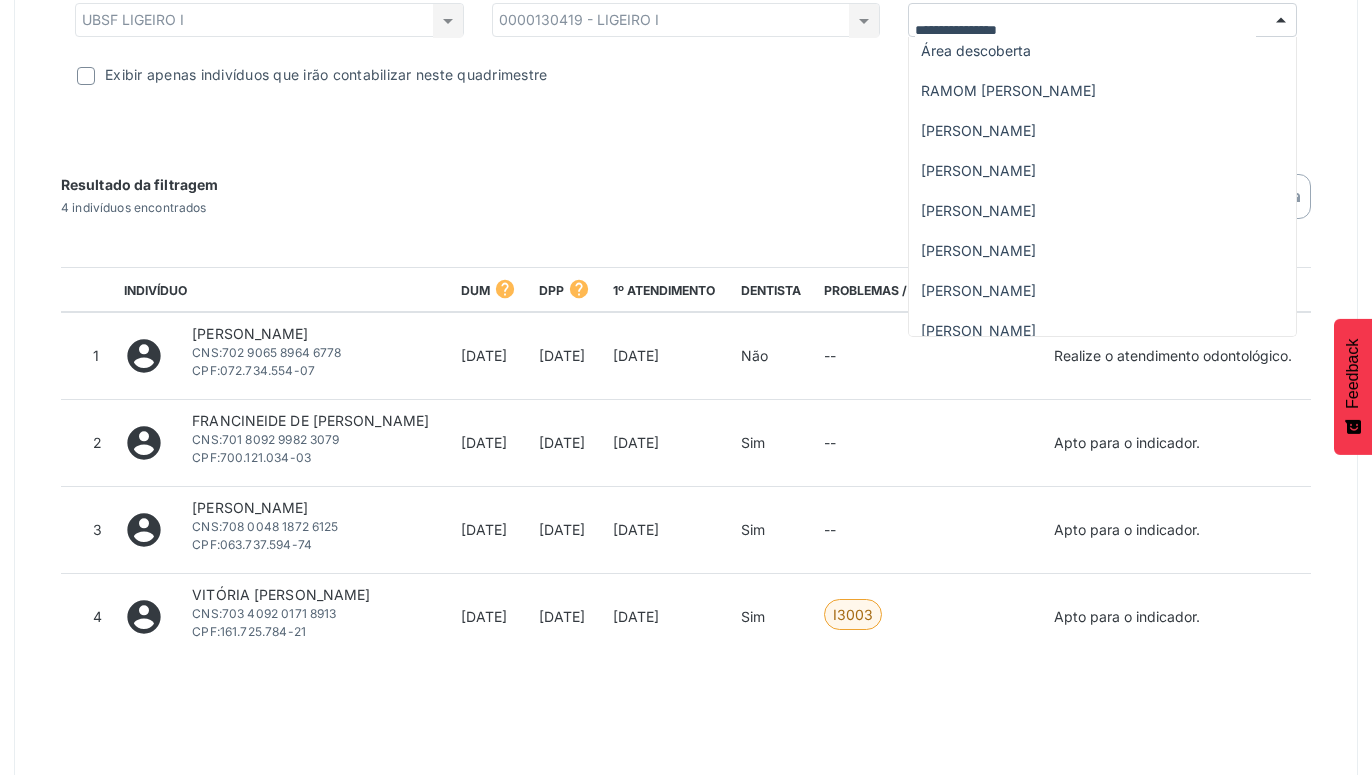 scroll, scrollTop: 0, scrollLeft: 0, axis: both 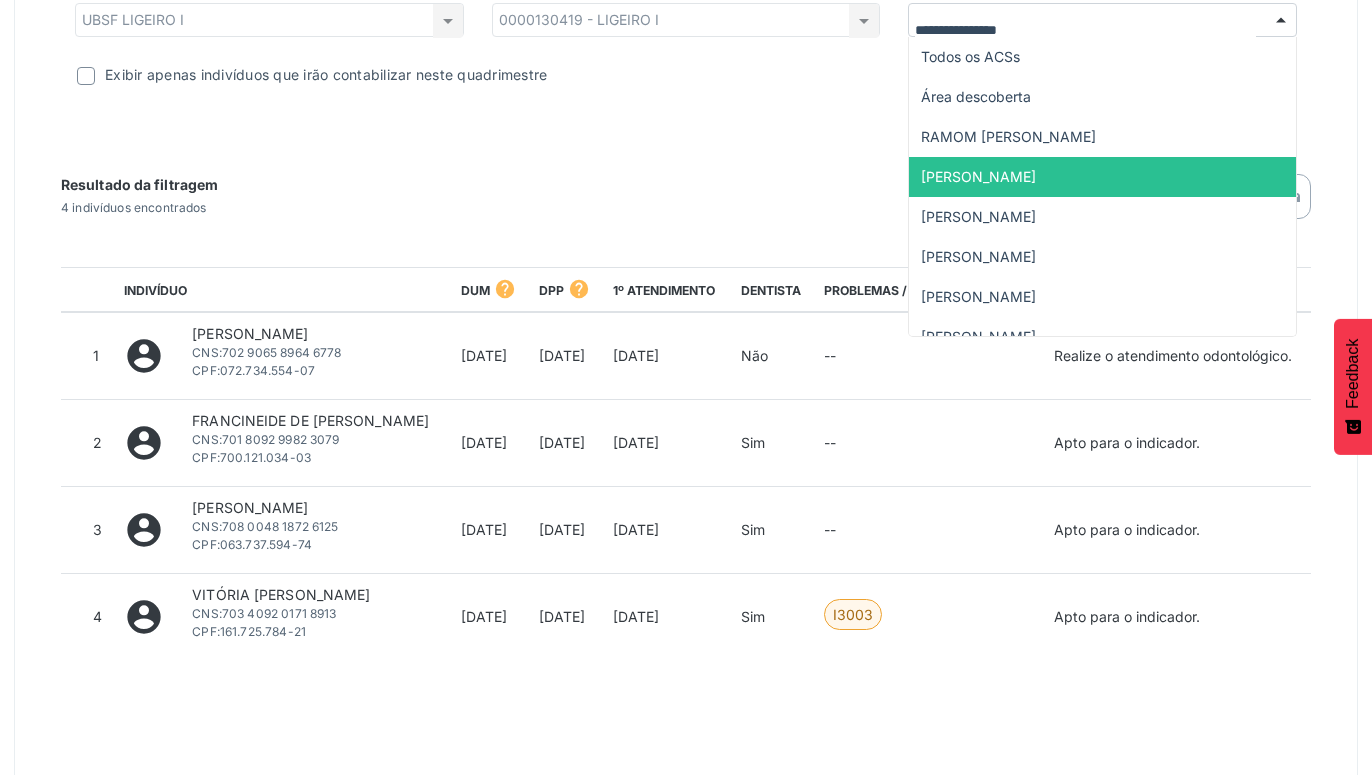 click on "JESSYKA CORDEIRO BARBOSA" at bounding box center [978, 176] 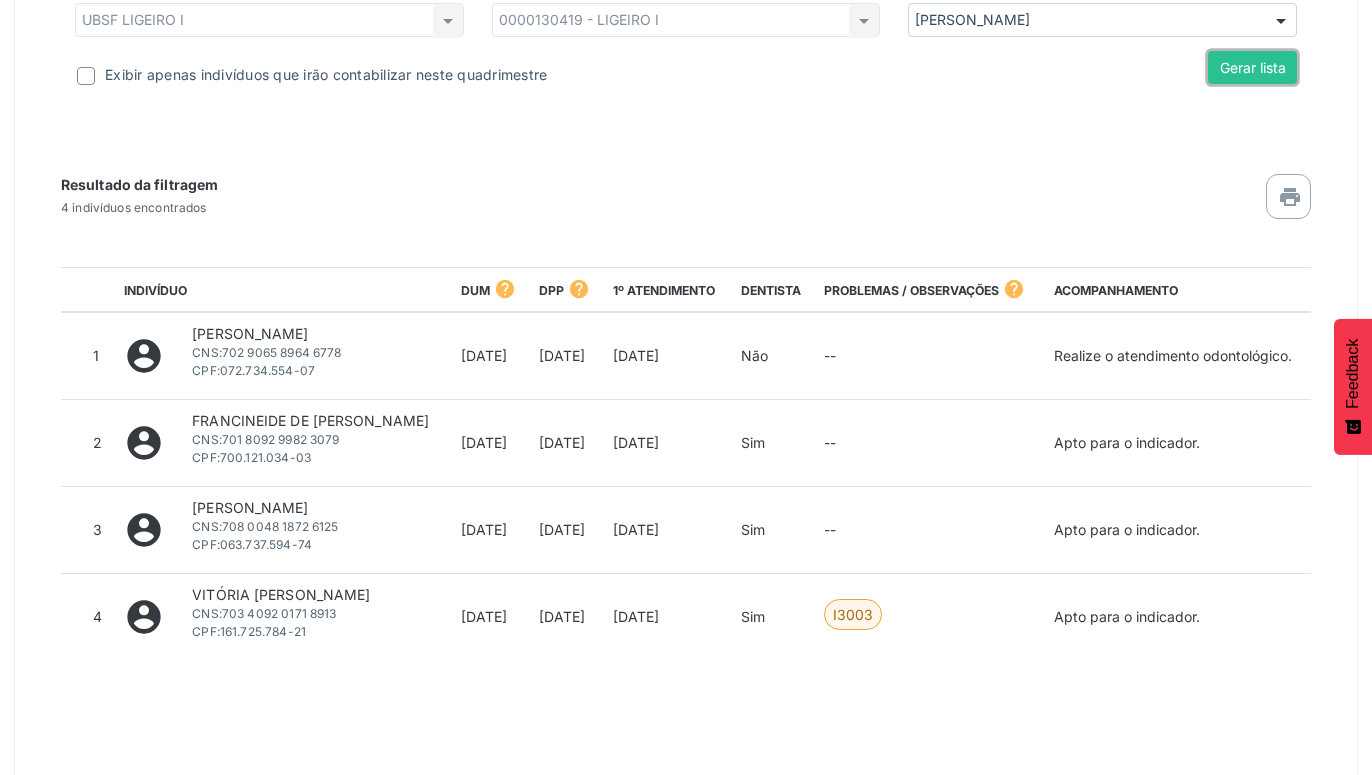 click on "Gerar lista" at bounding box center (1252, 68) 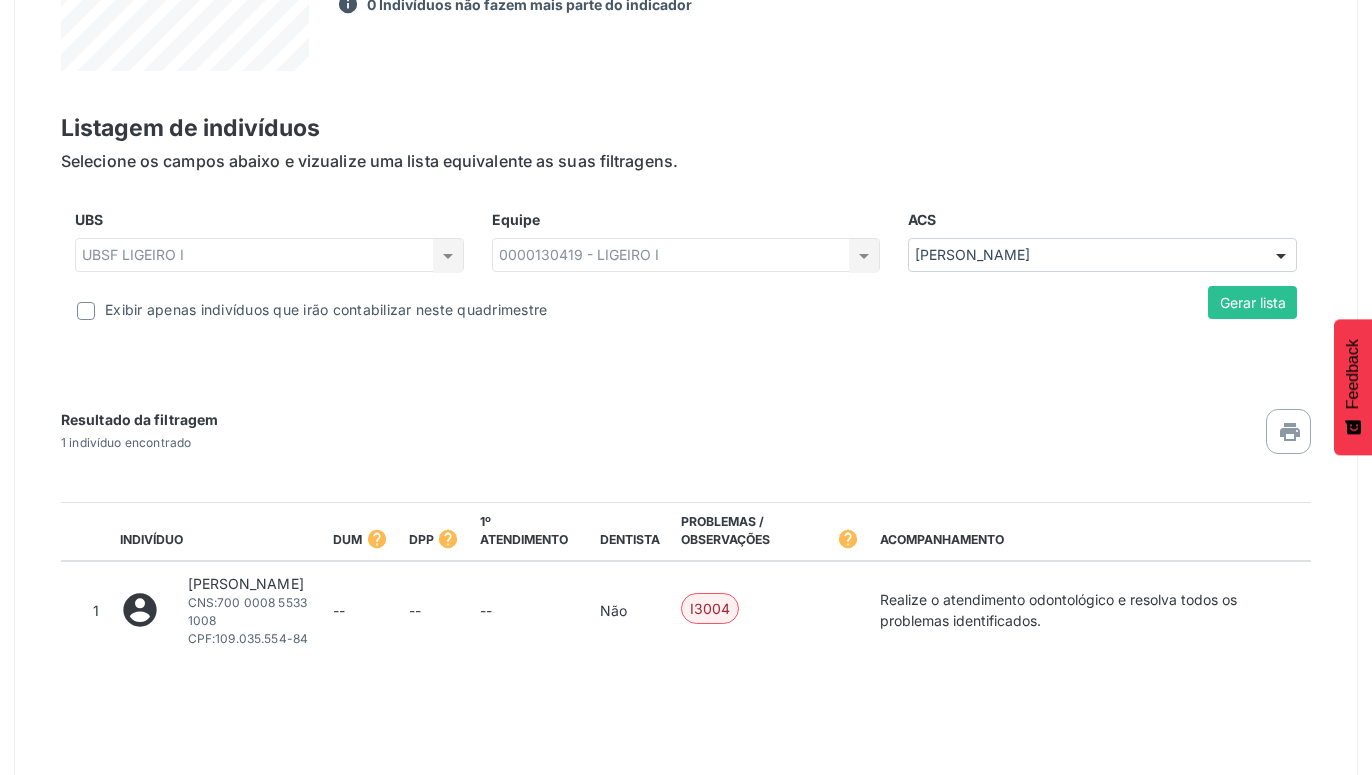 drag, startPoint x: 1286, startPoint y: 244, endPoint x: 1274, endPoint y: 235, distance: 15 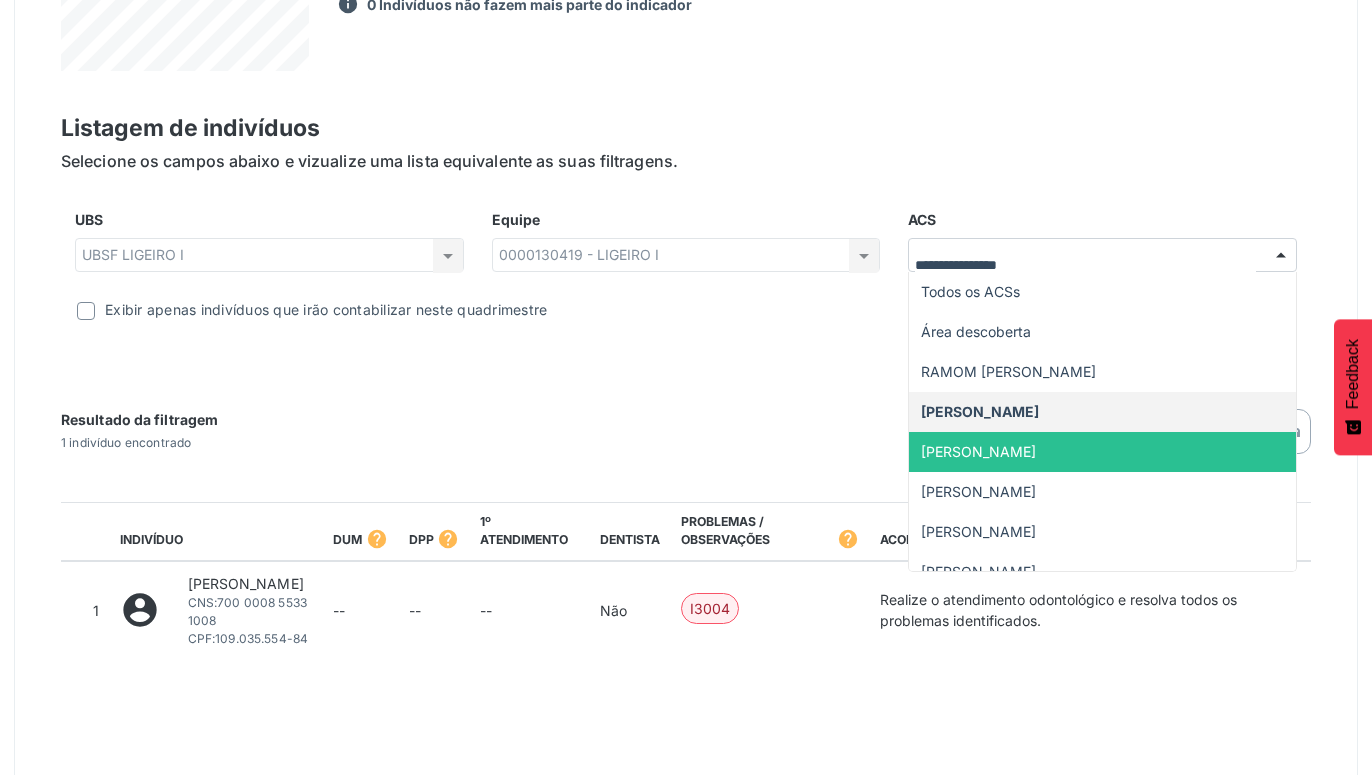 click on "MARIA JOSE ALVES DE SOUZA" at bounding box center (1102, 452) 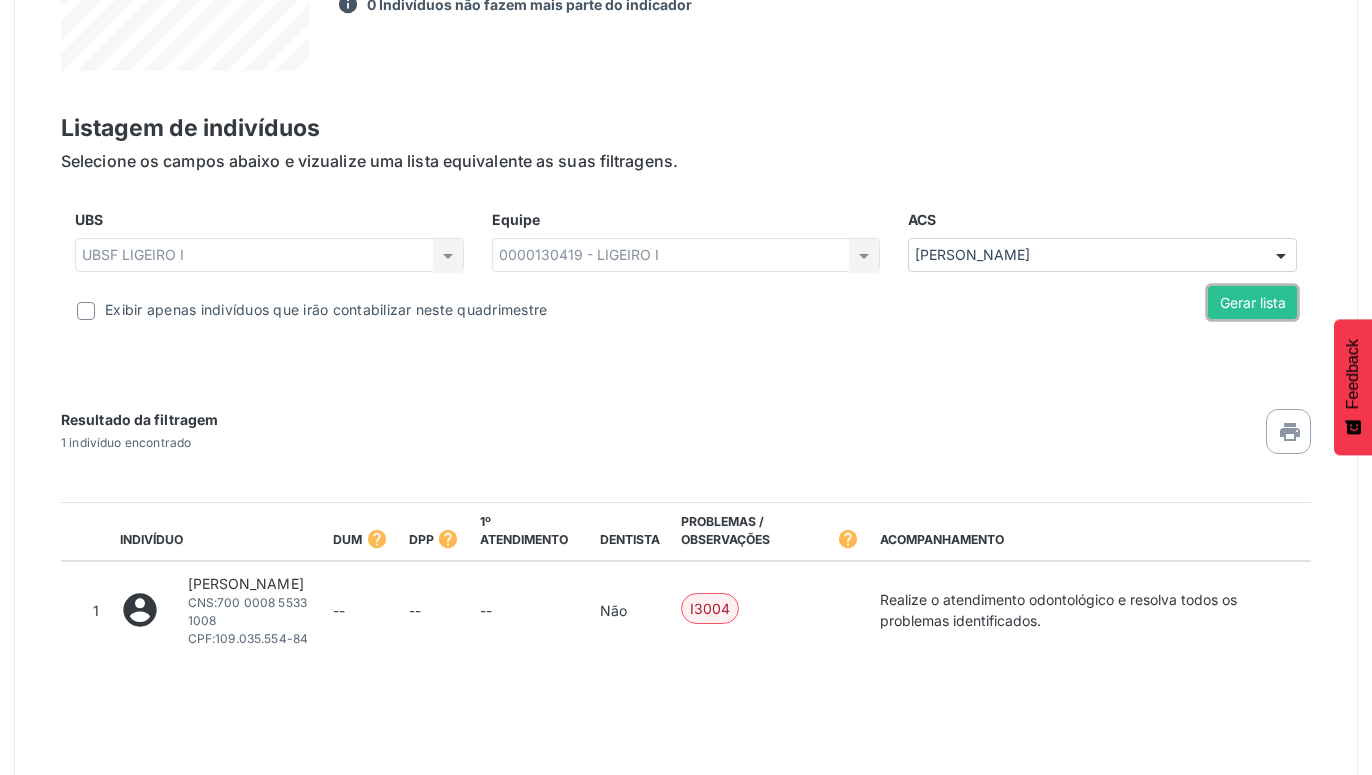 click on "Gerar lista" at bounding box center (1252, 303) 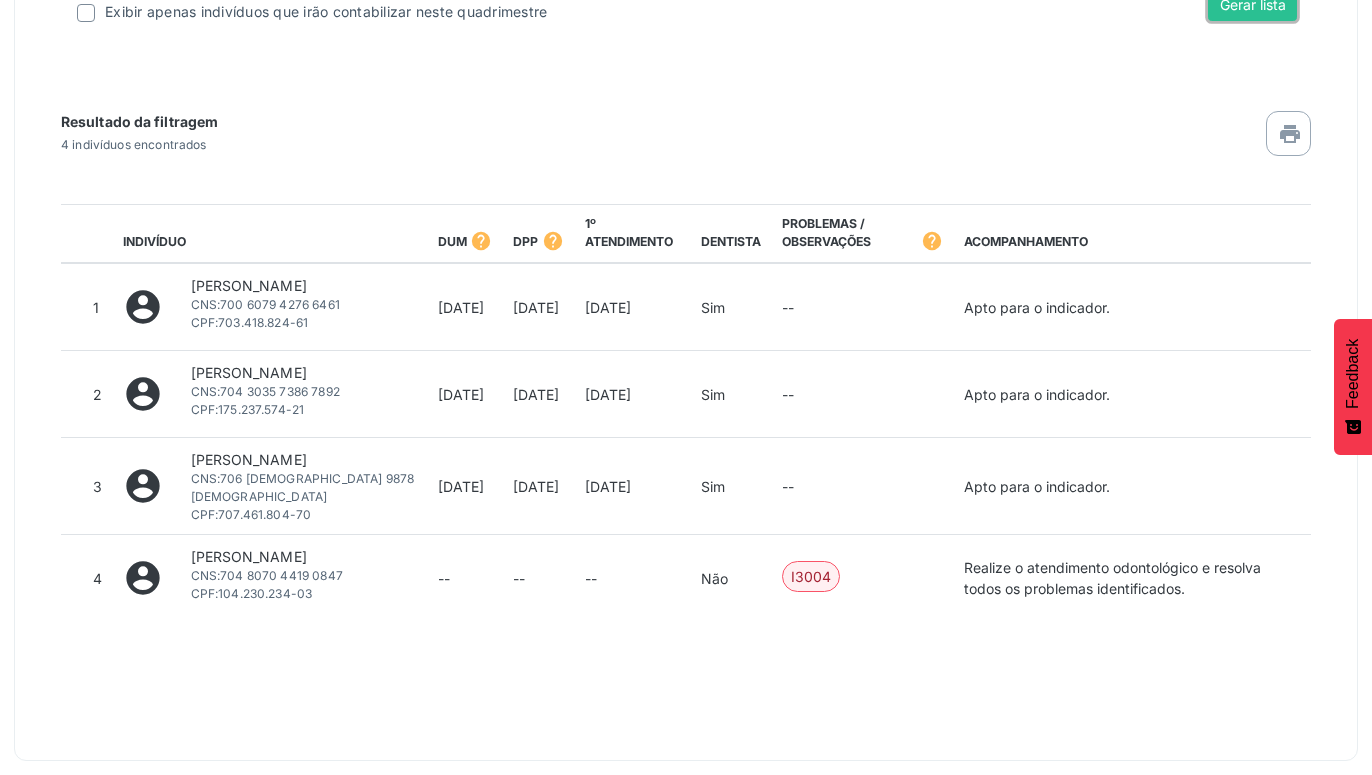 scroll, scrollTop: 1119, scrollLeft: 0, axis: vertical 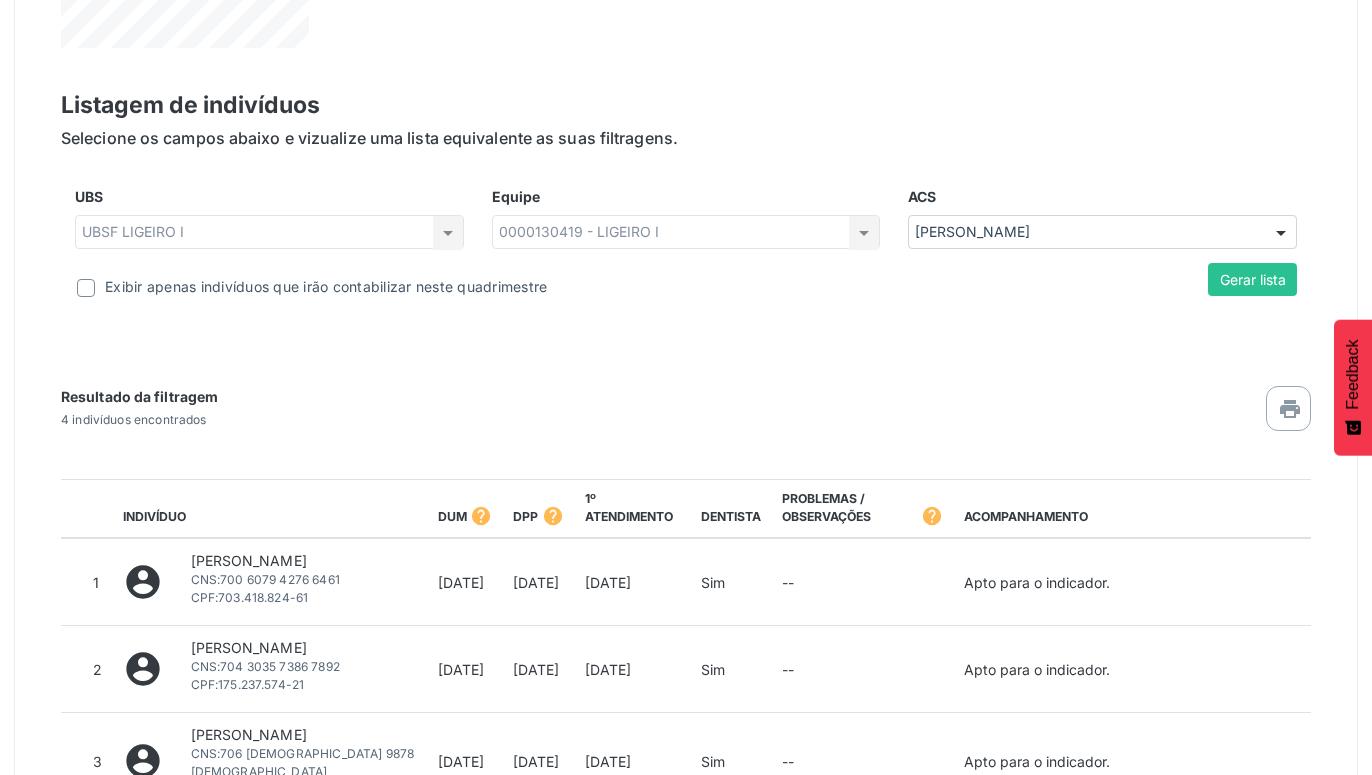 click at bounding box center [1281, 233] 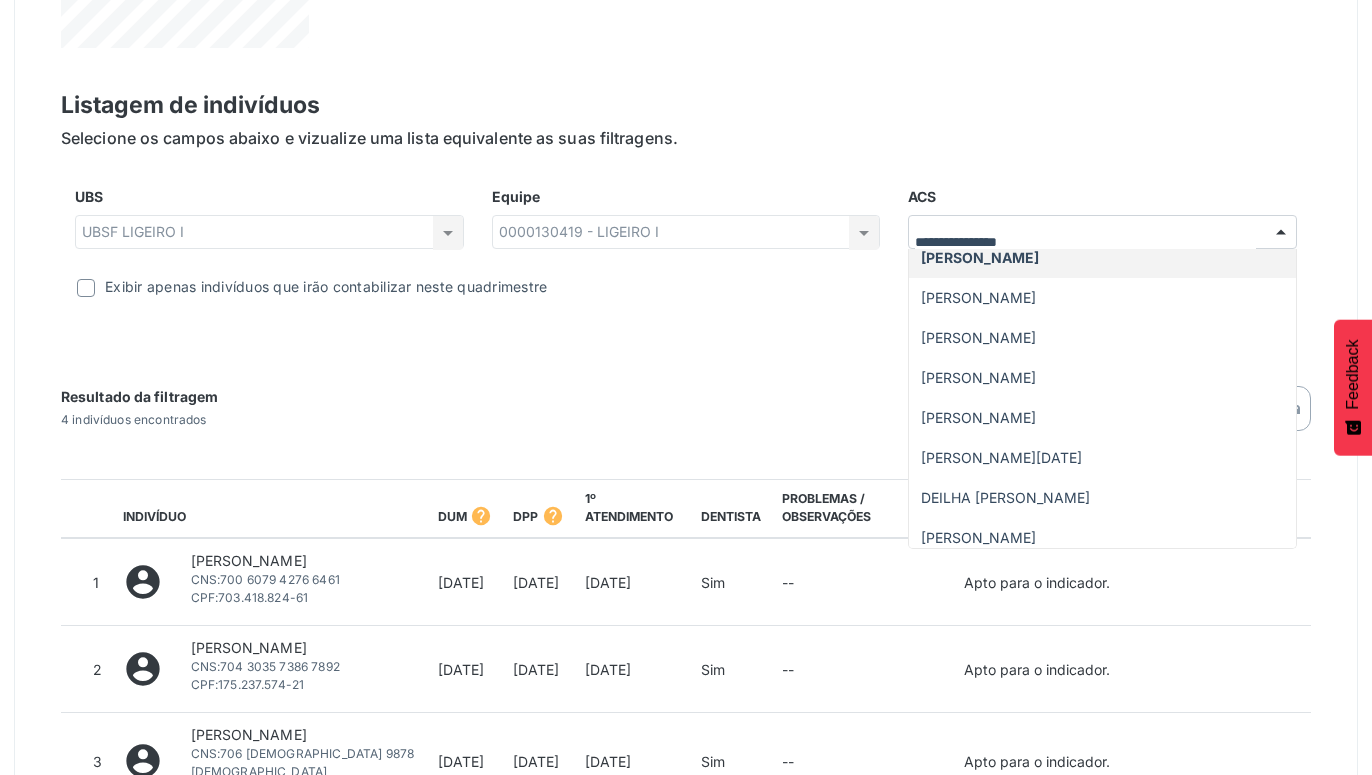 scroll, scrollTop: 202, scrollLeft: 0, axis: vertical 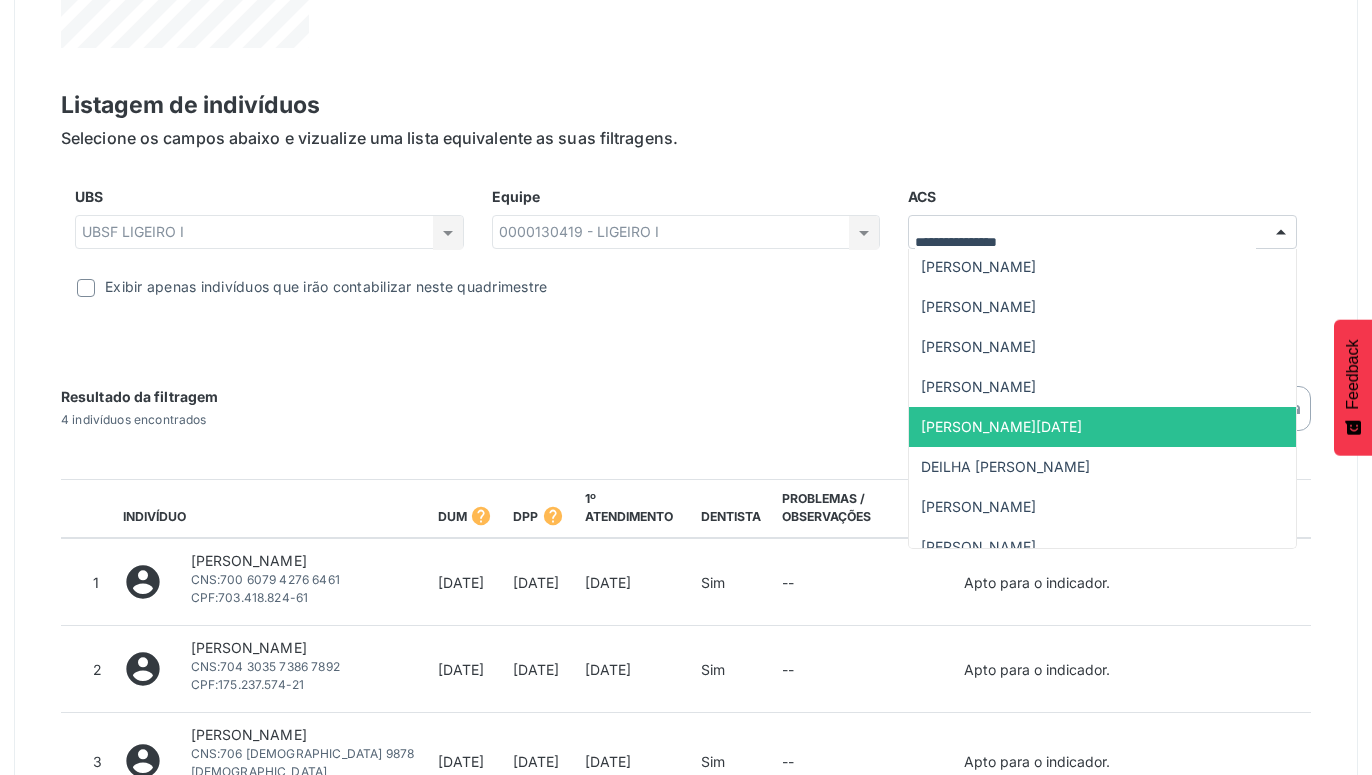 click on "ANA LUCIA BISPO DE SOUSA" at bounding box center (1102, 427) 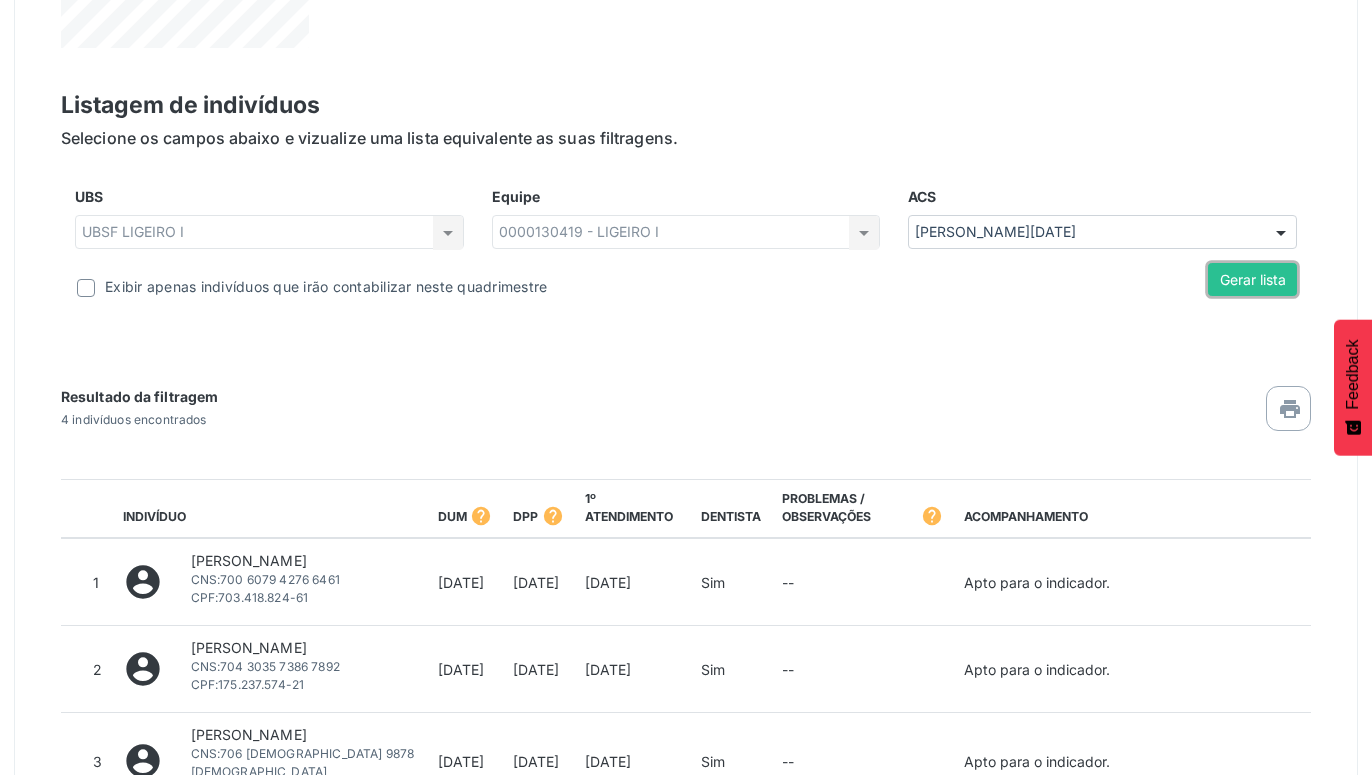 click on "Gerar lista" at bounding box center (1252, 280) 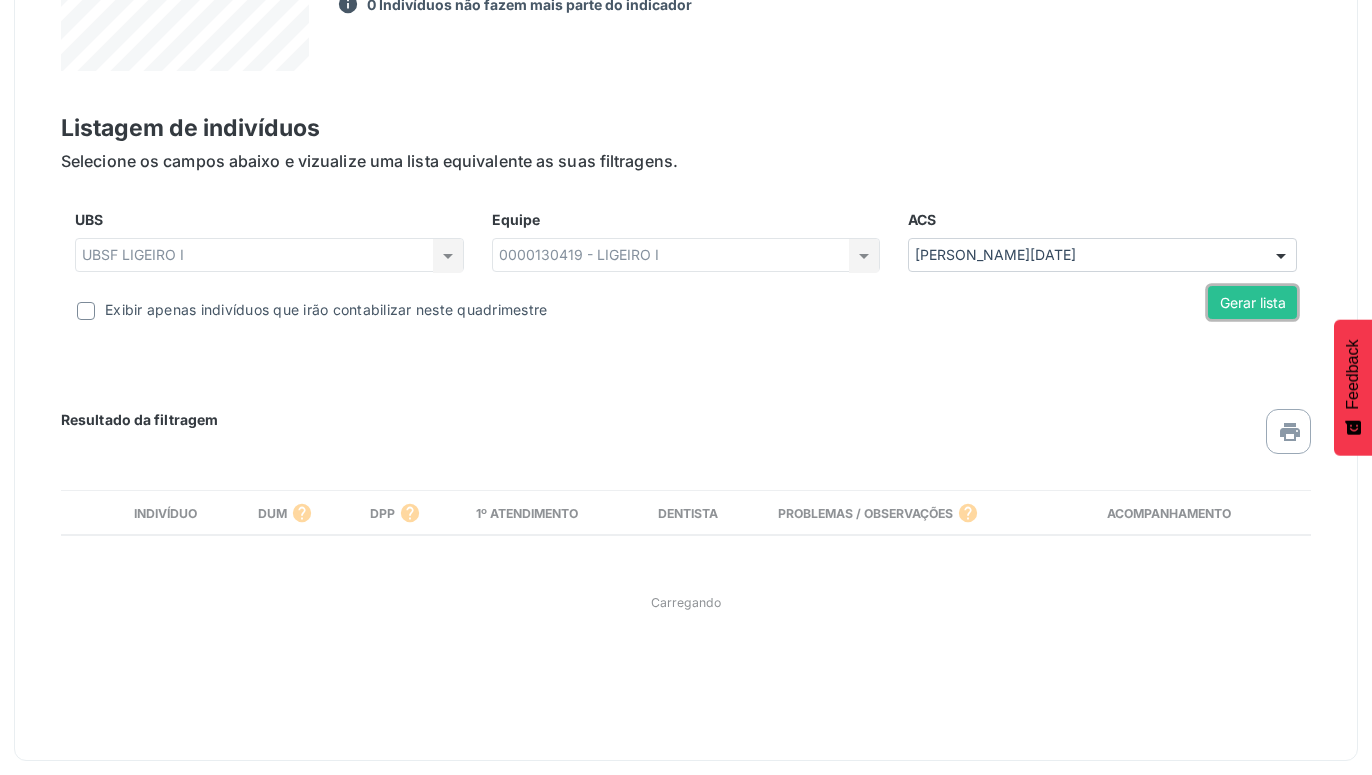 scroll, scrollTop: 774, scrollLeft: 0, axis: vertical 